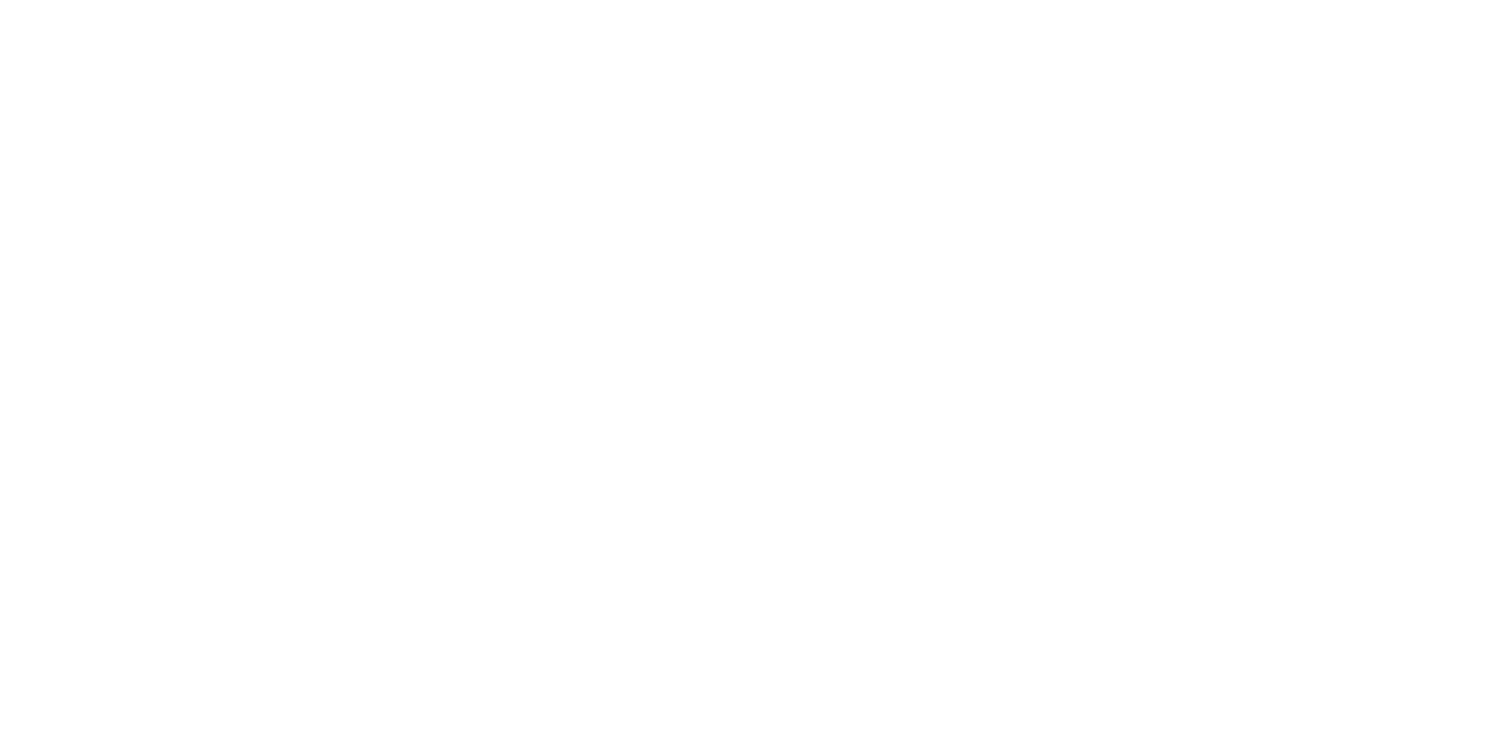 scroll, scrollTop: 0, scrollLeft: 0, axis: both 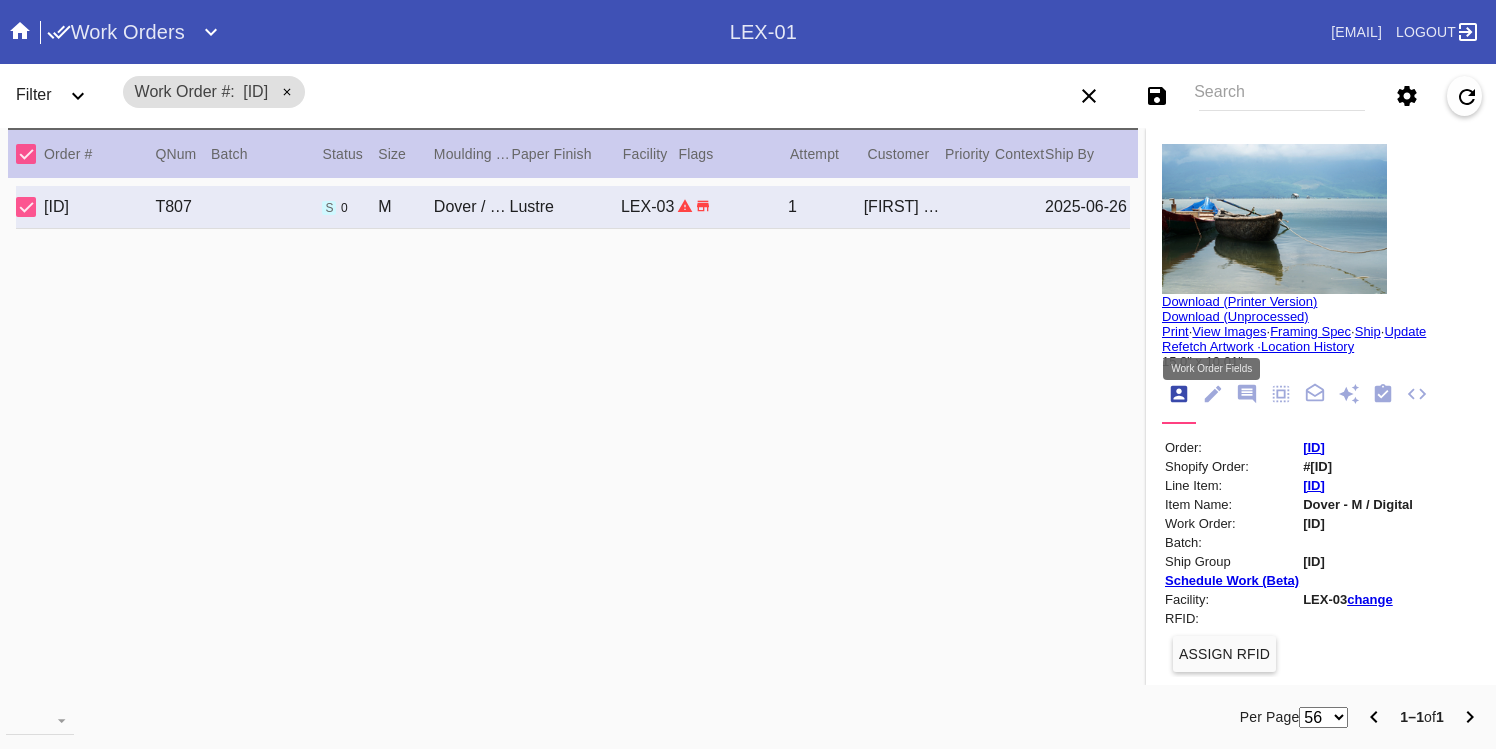 click at bounding box center (1213, 394) 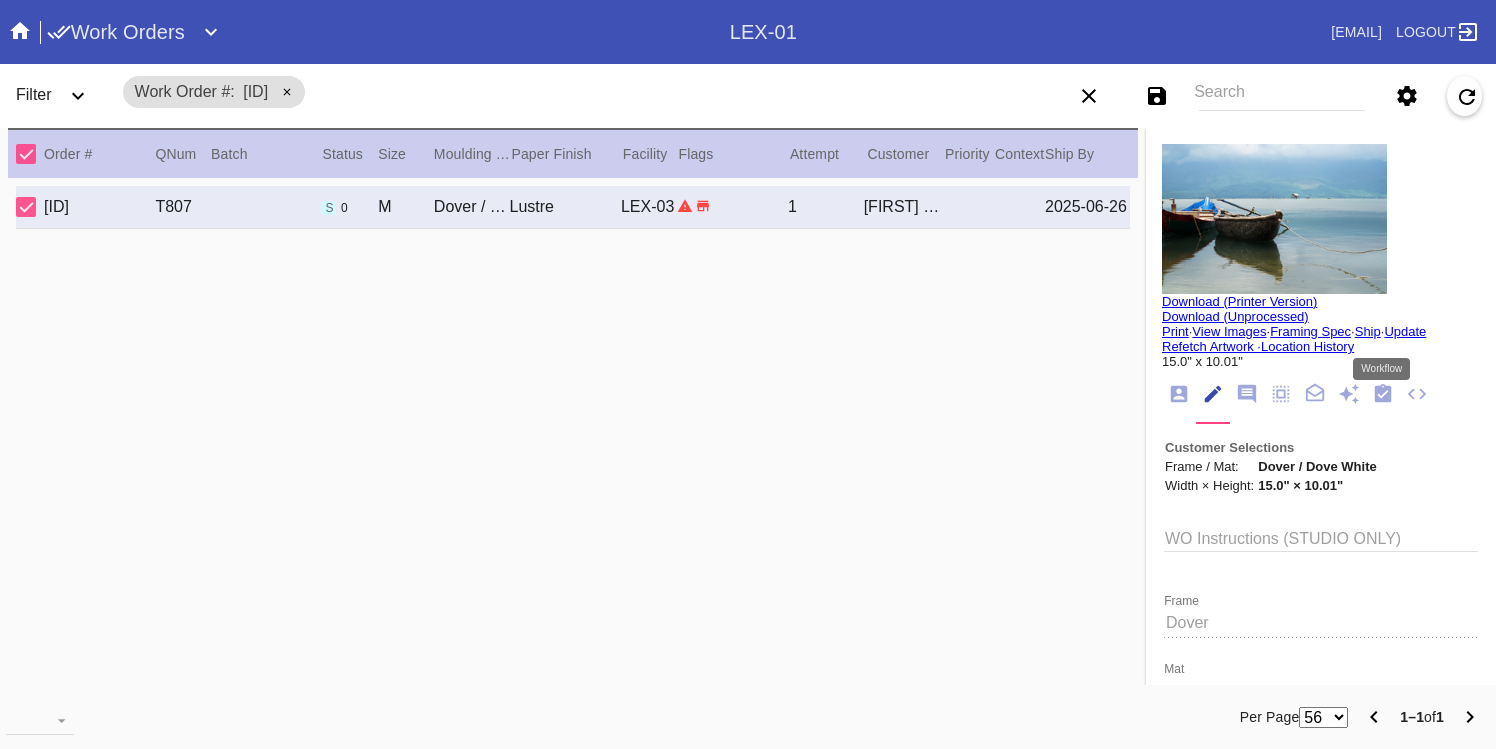 click at bounding box center (1383, 393) 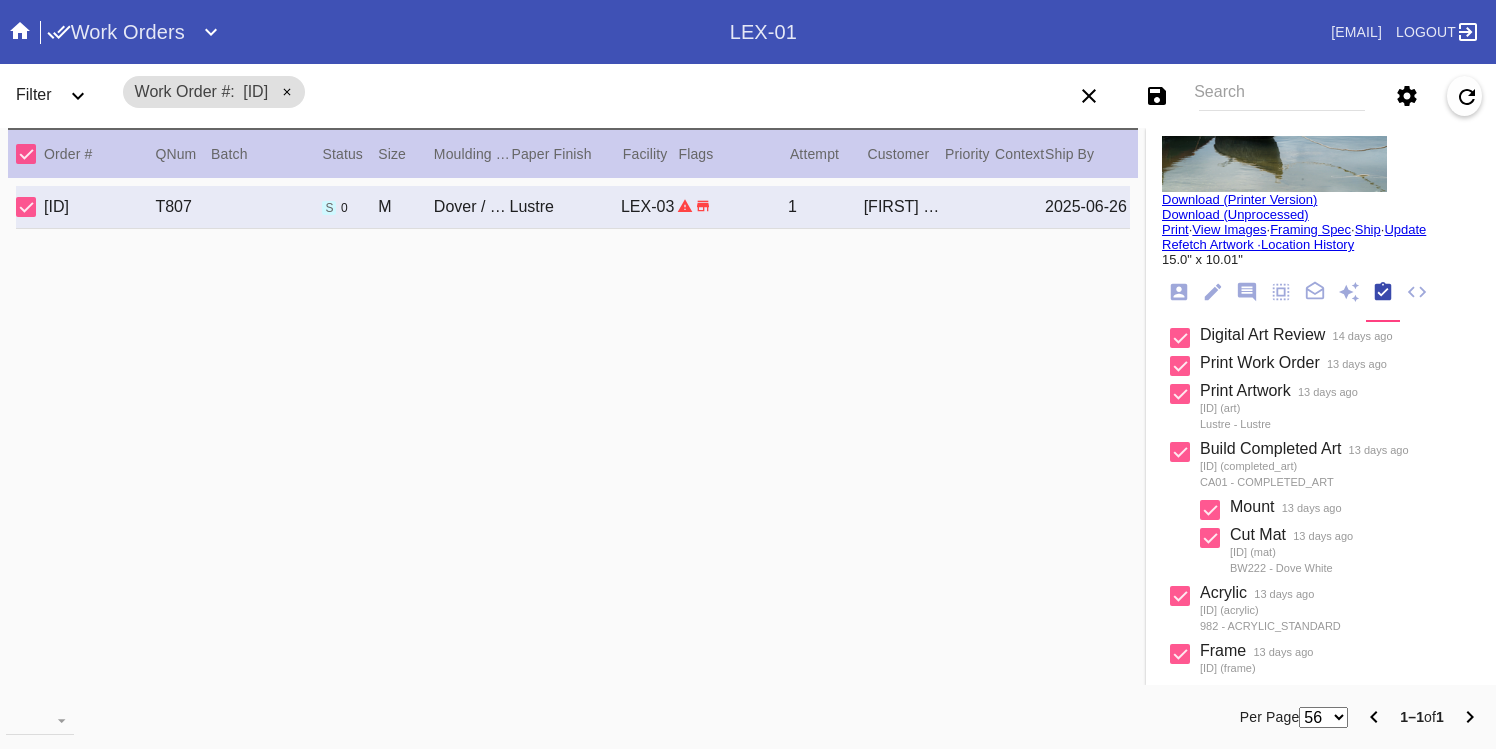 scroll, scrollTop: 0, scrollLeft: 0, axis: both 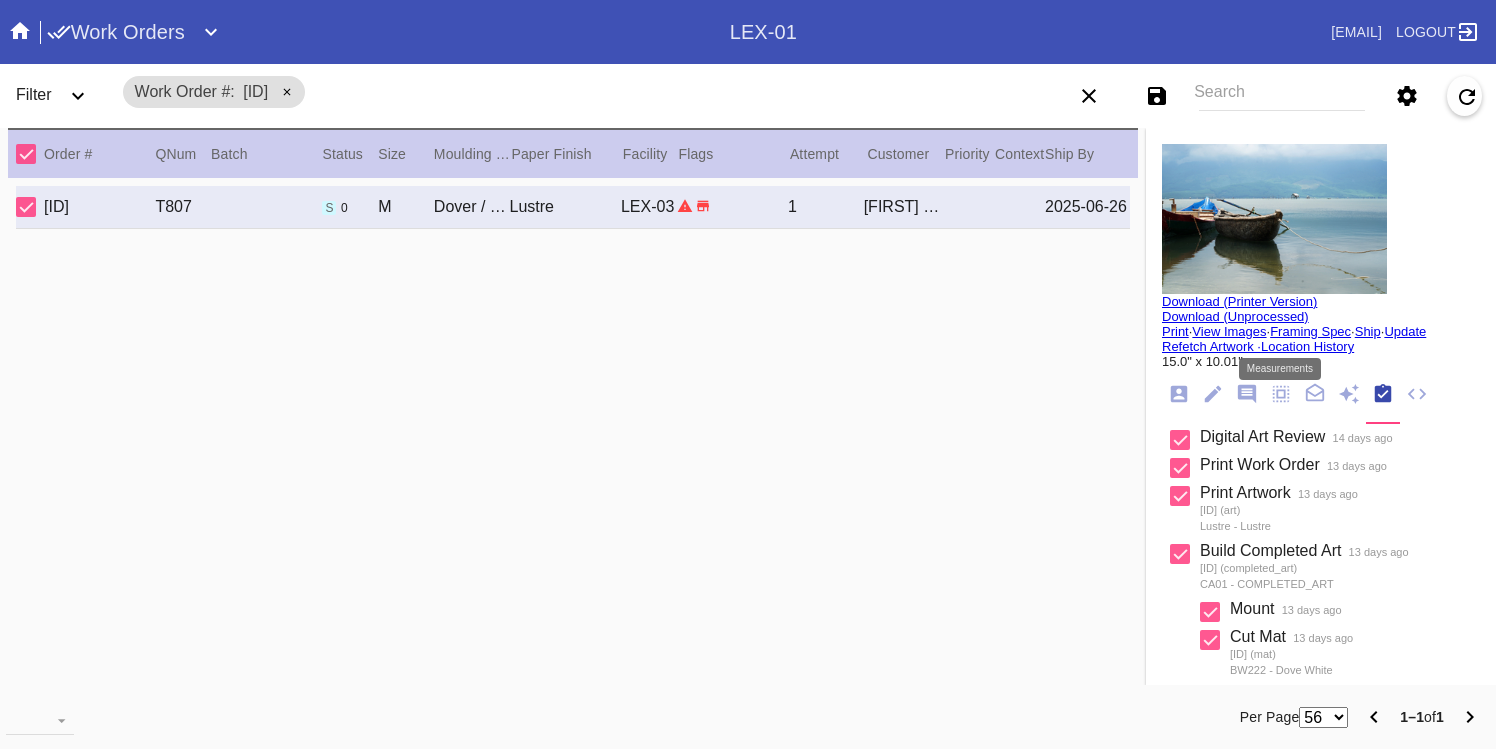click at bounding box center [1280, 393] 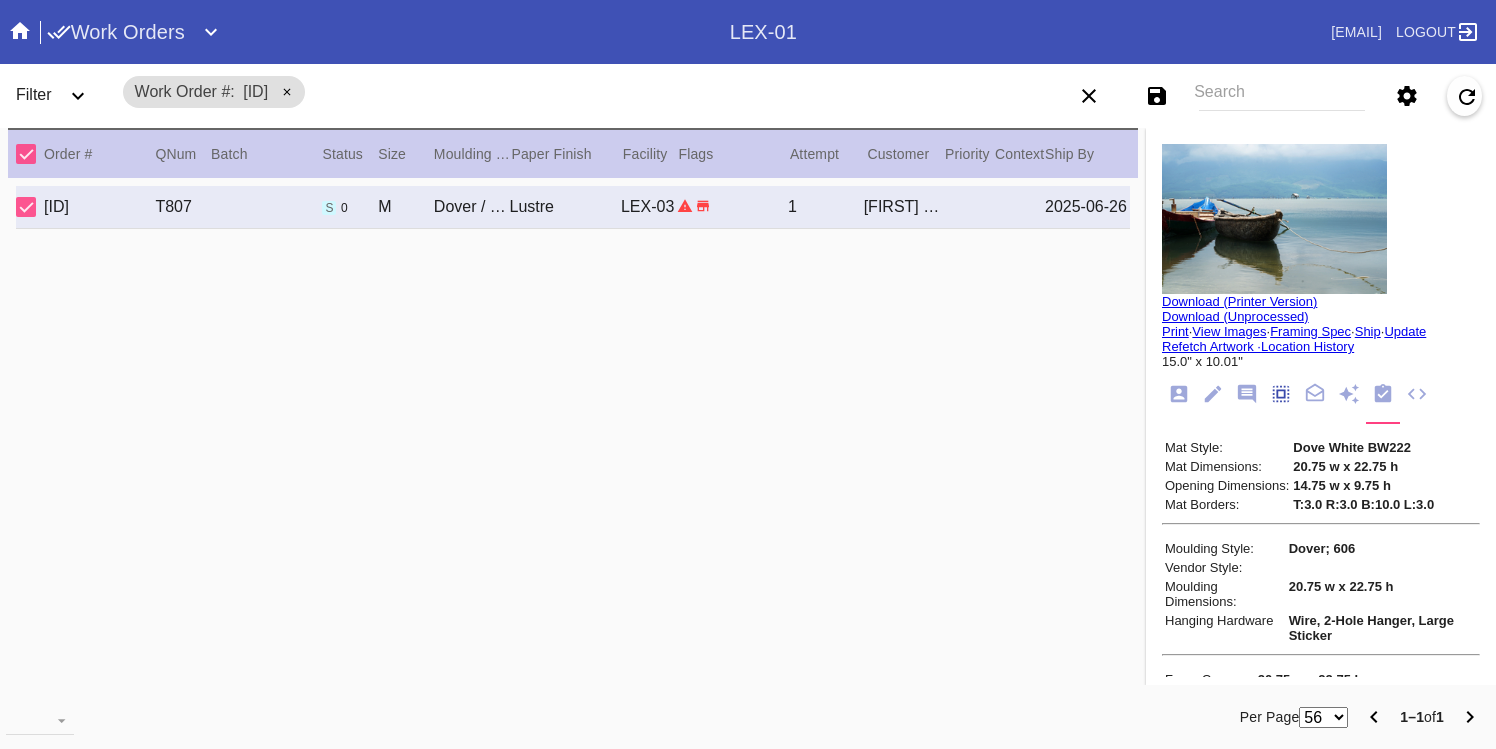 scroll, scrollTop: 172, scrollLeft: 0, axis: vertical 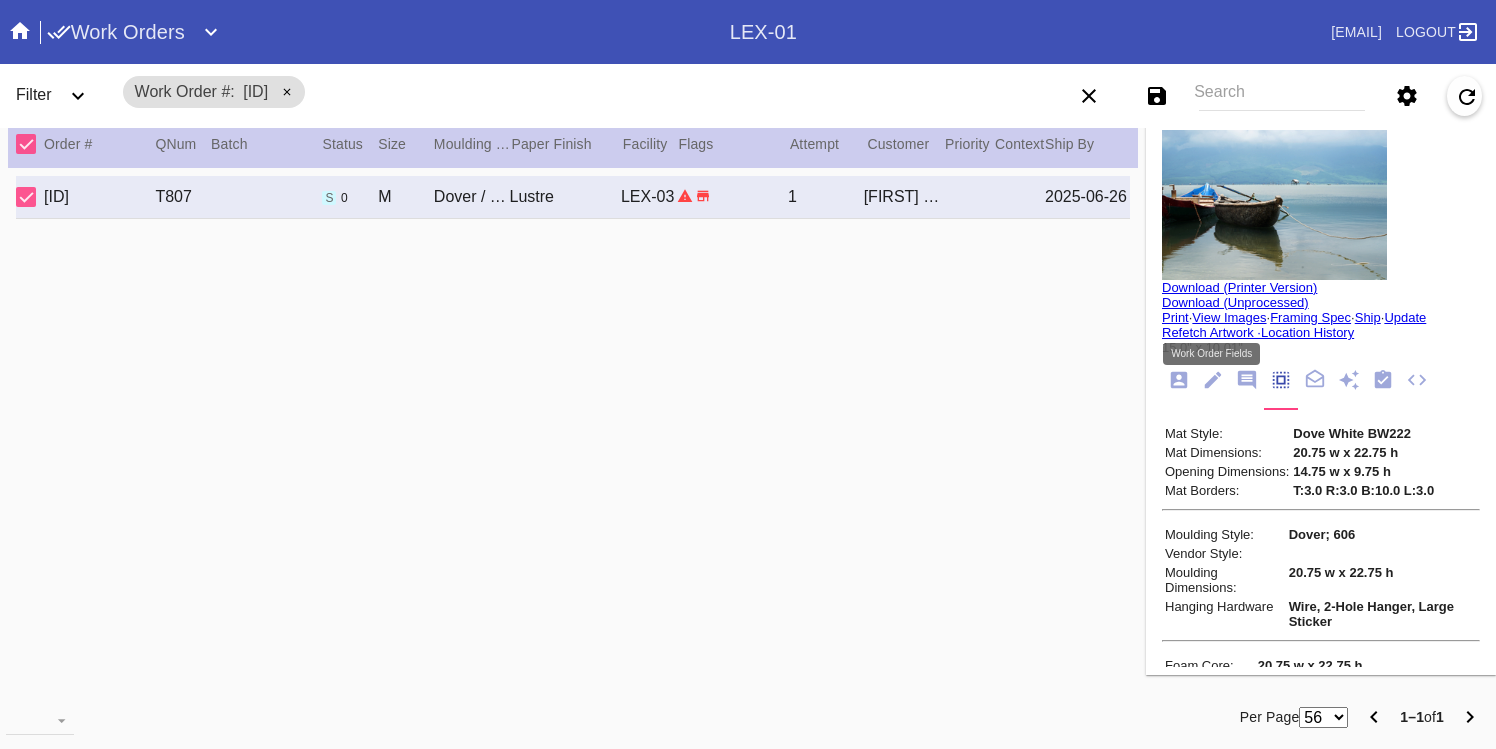 click at bounding box center (1212, 381) 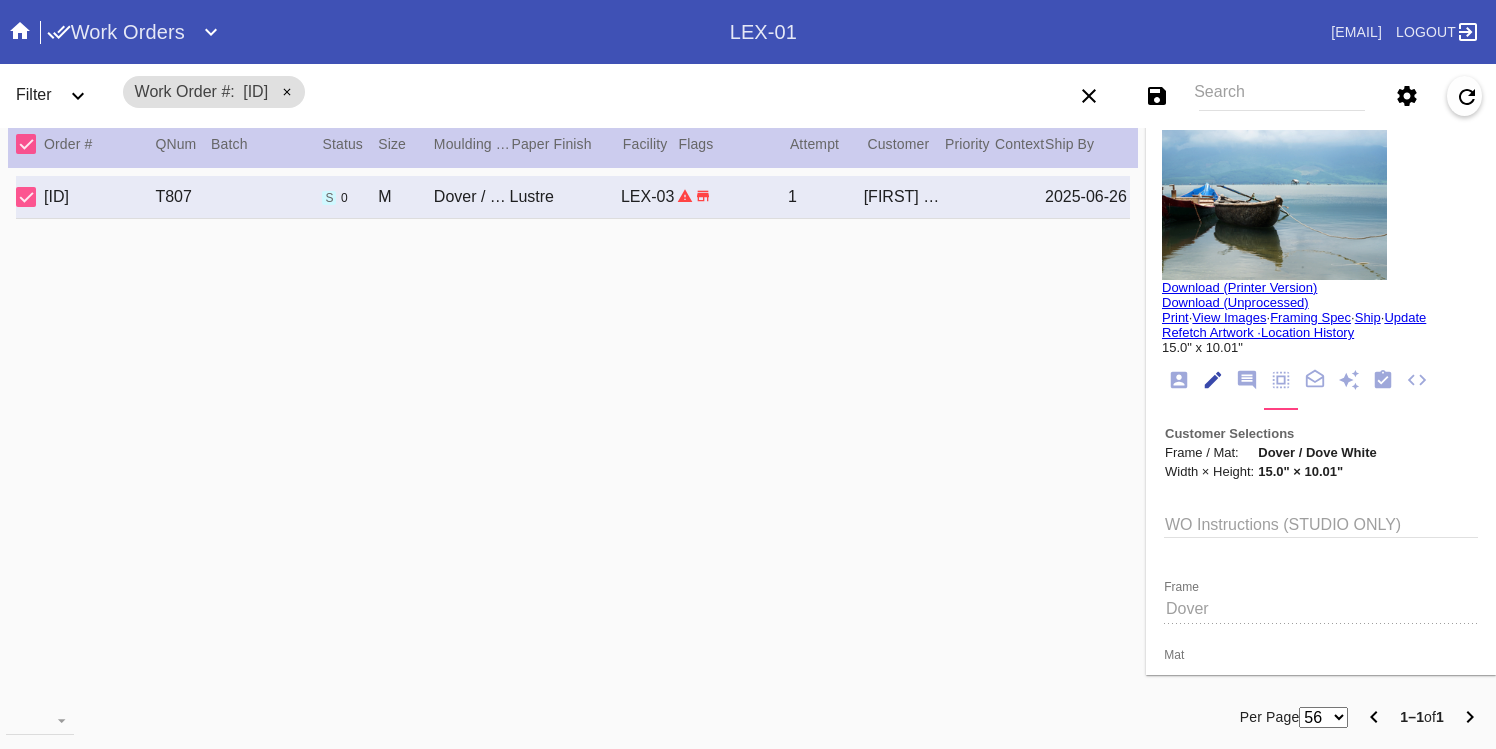 scroll, scrollTop: 73, scrollLeft: 0, axis: vertical 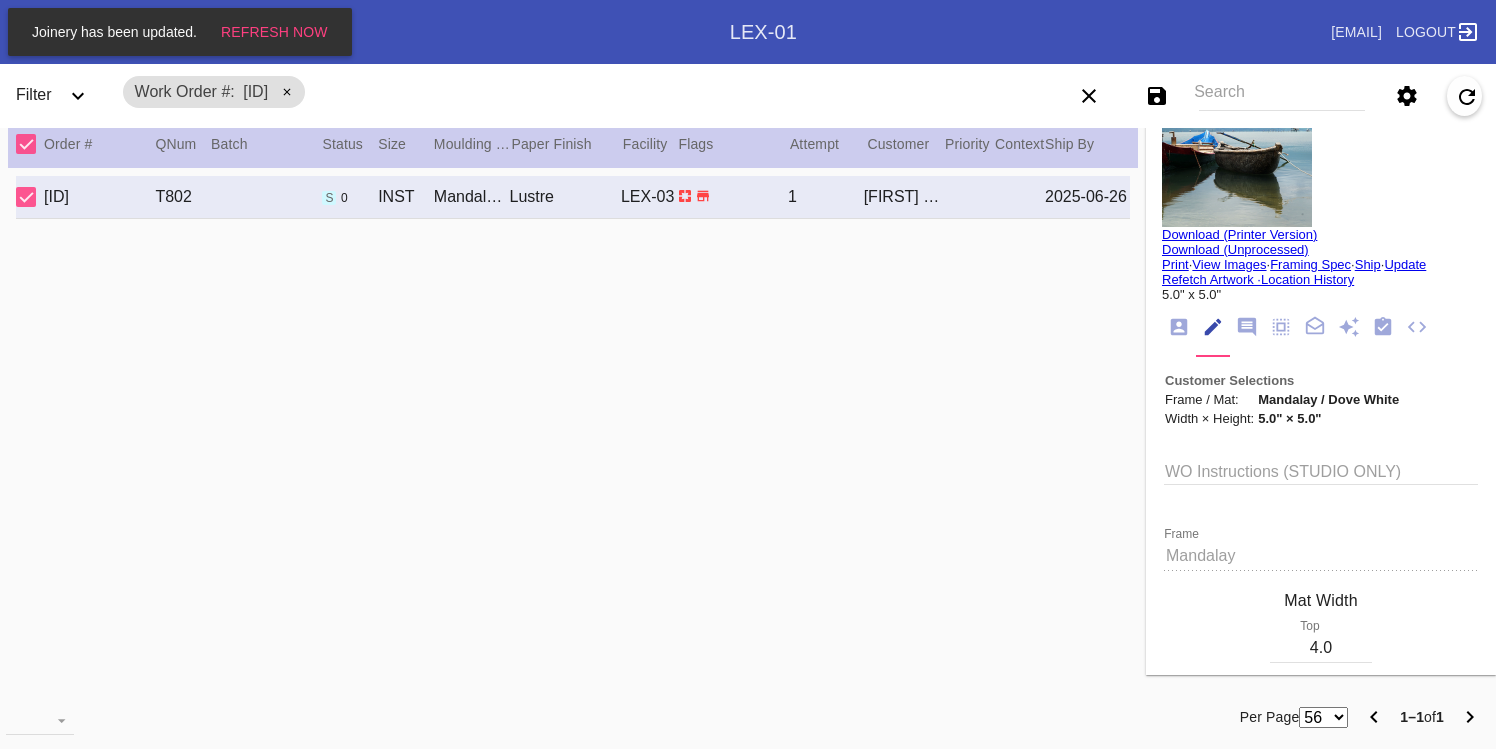 click on "Download (Unprocessed)" at bounding box center (1235, 249) 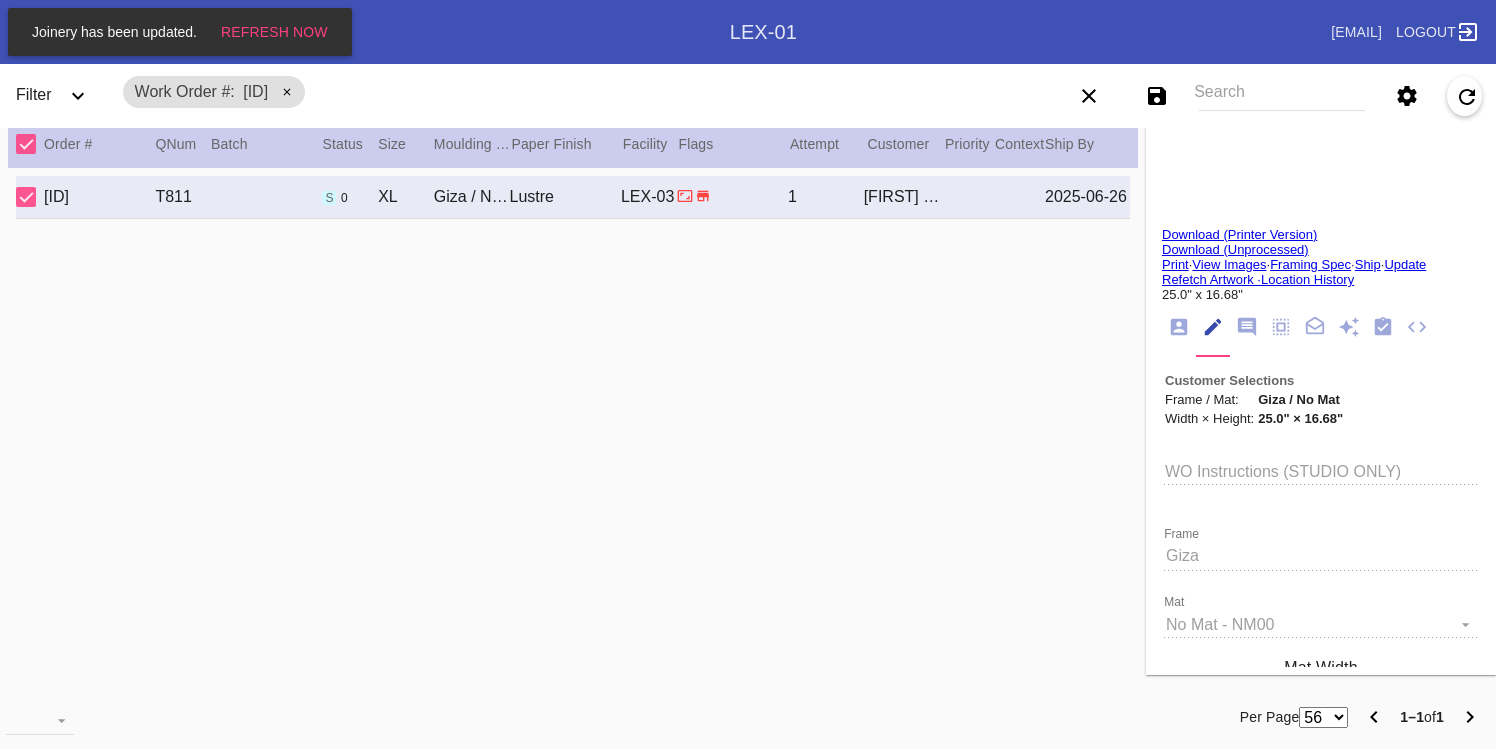 click on "Download (Unprocessed)" at bounding box center [1235, 249] 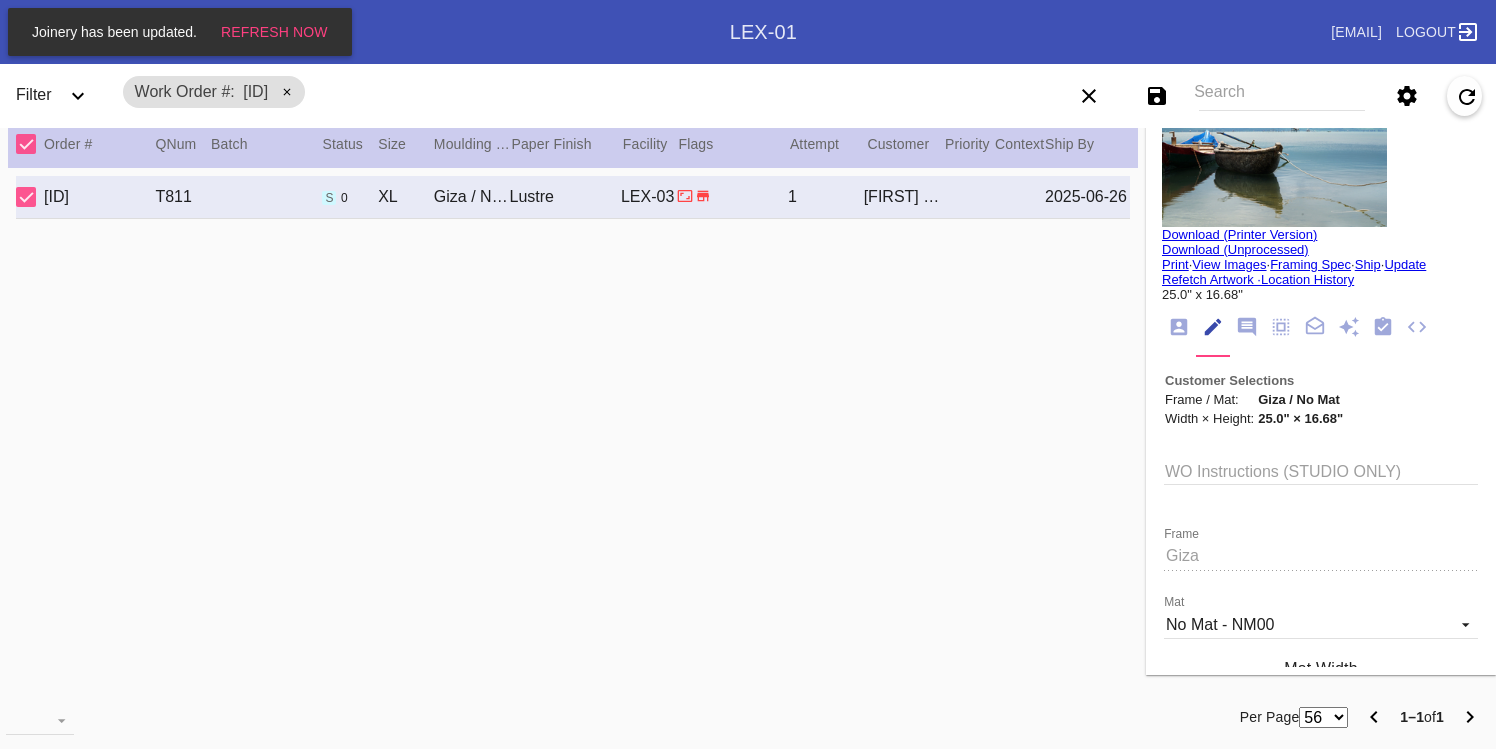 click on "Download (Unprocessed)" at bounding box center (1235, 249) 